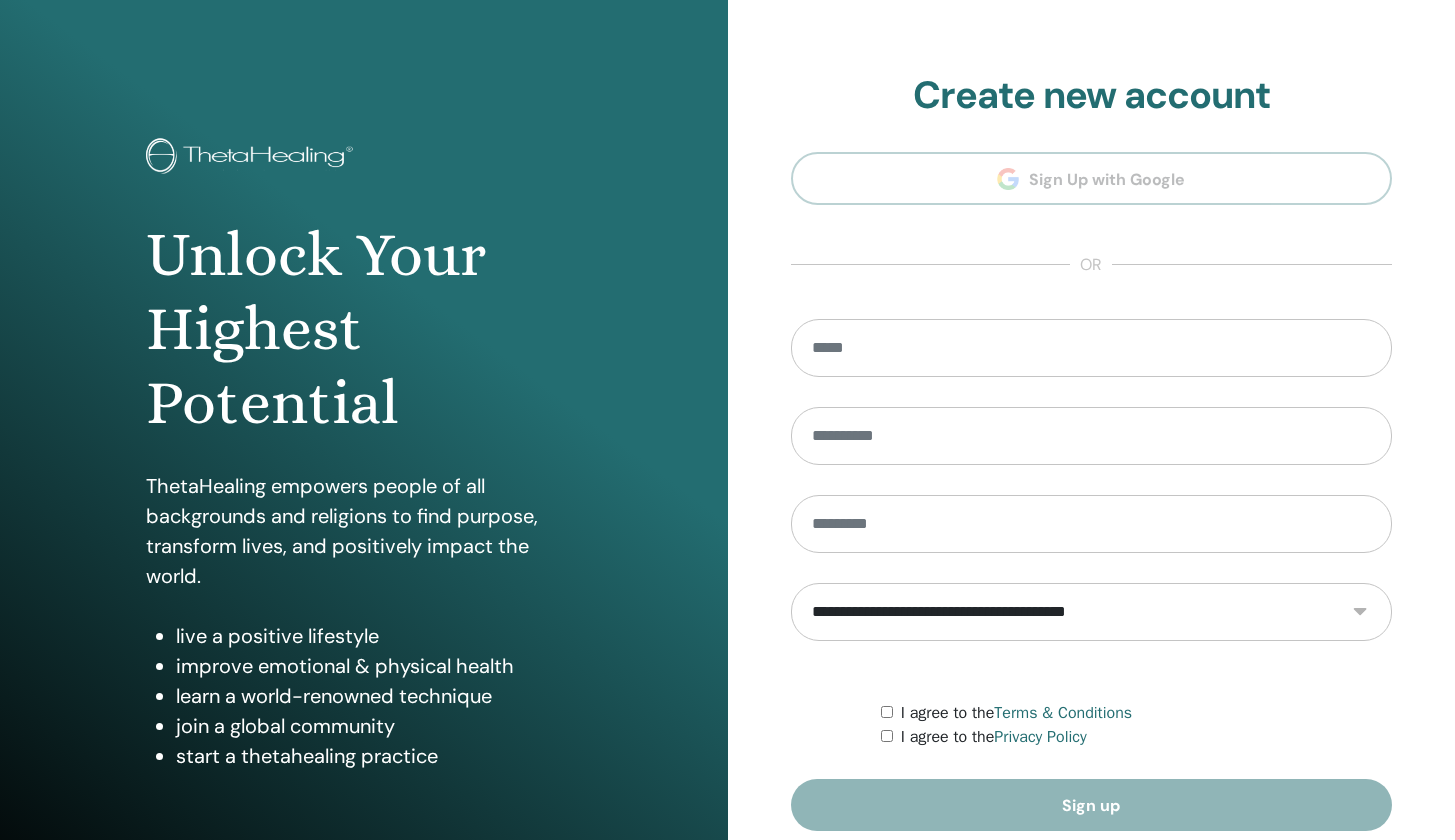 scroll, scrollTop: 0, scrollLeft: 0, axis: both 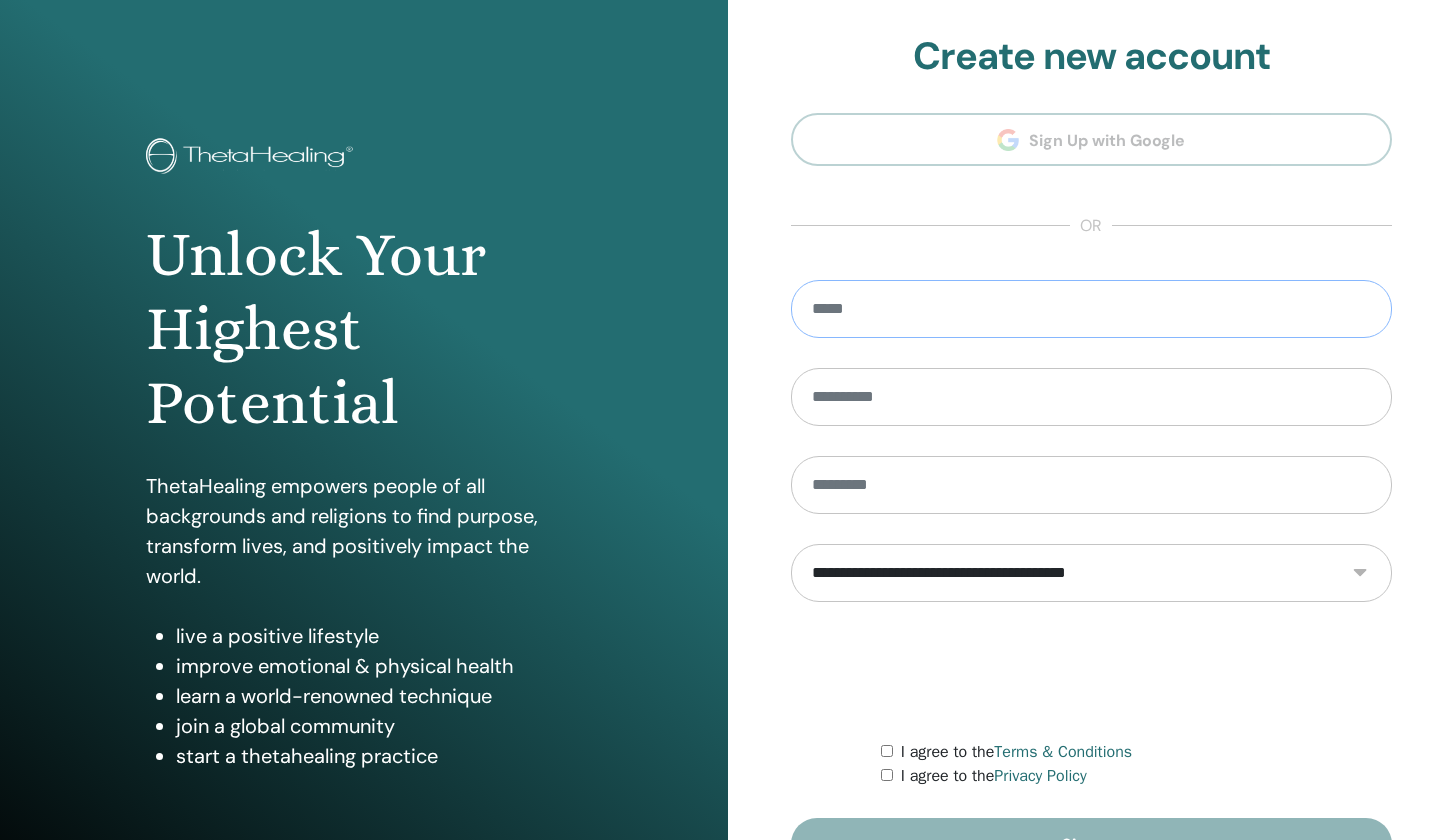 type on "**********" 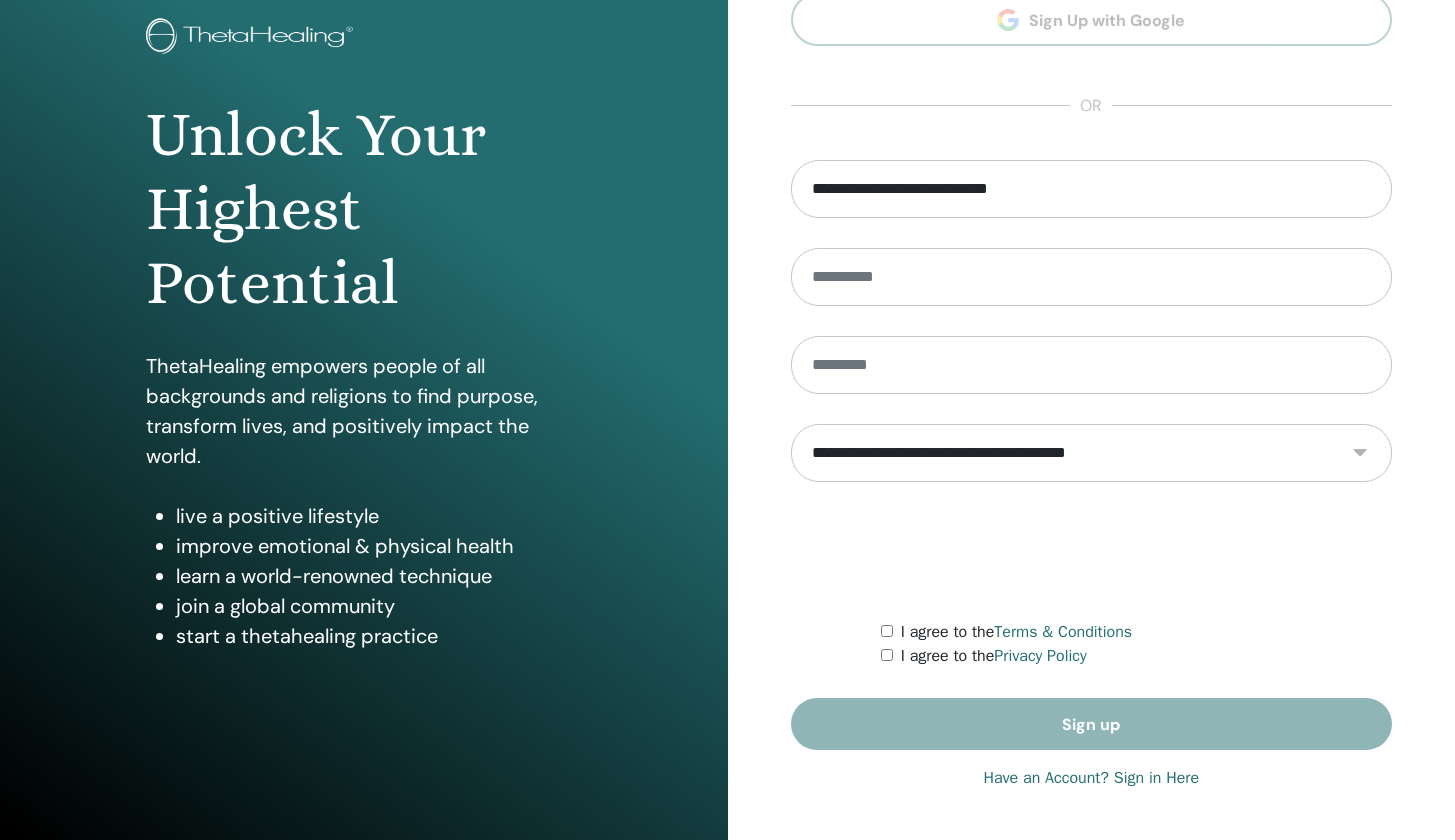 scroll, scrollTop: 0, scrollLeft: 0, axis: both 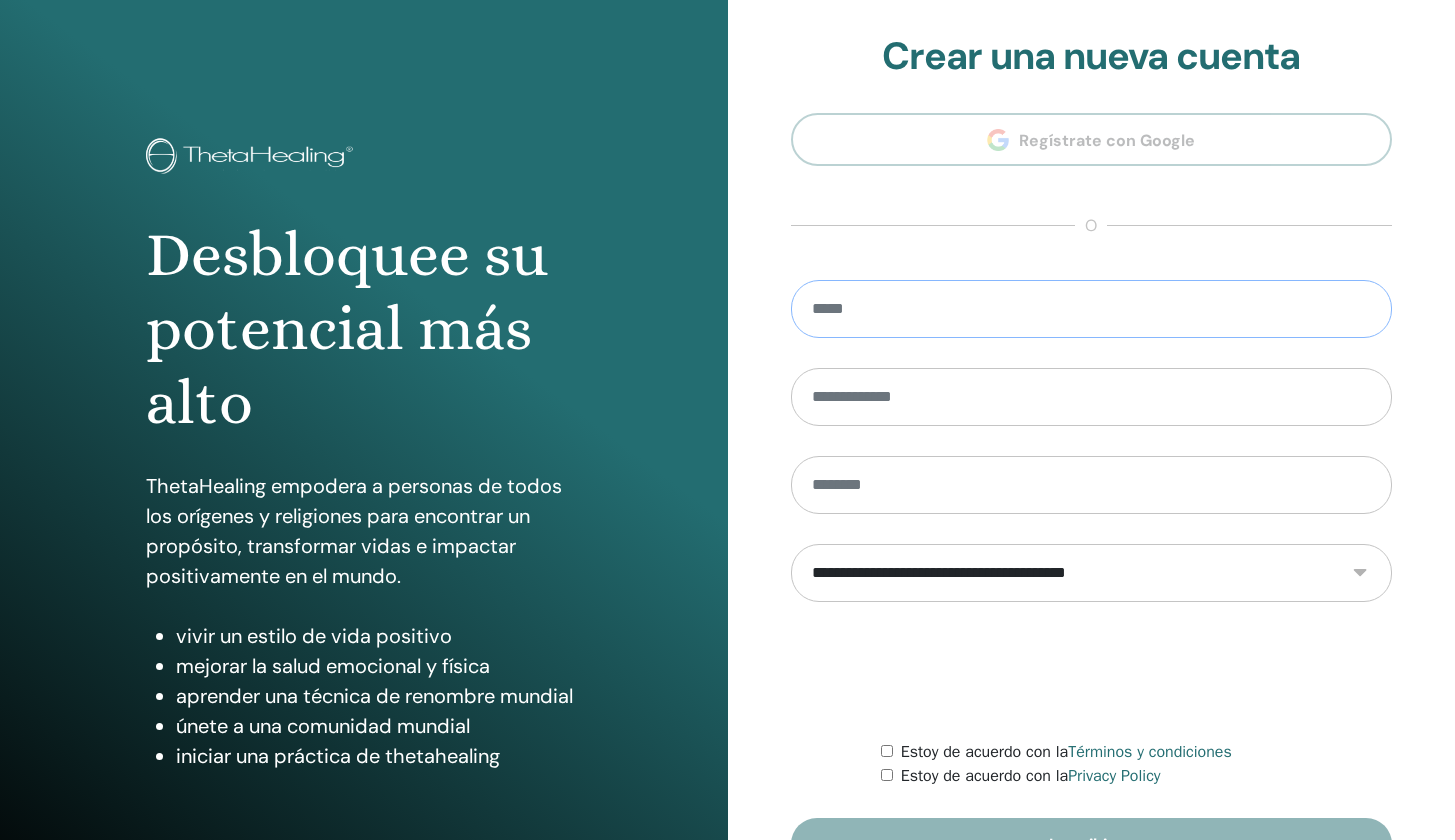 type on "**********" 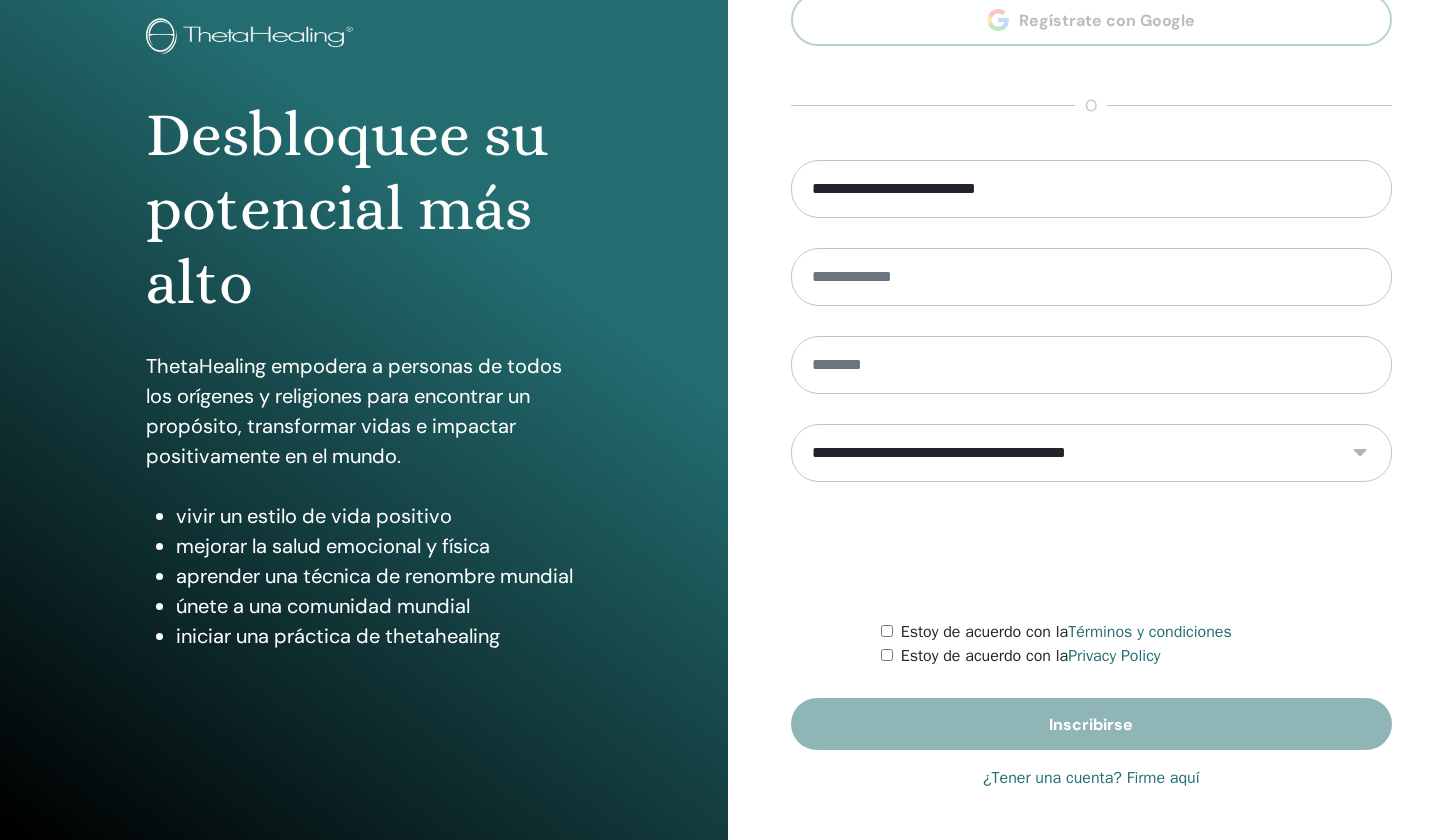 scroll, scrollTop: 0, scrollLeft: 0, axis: both 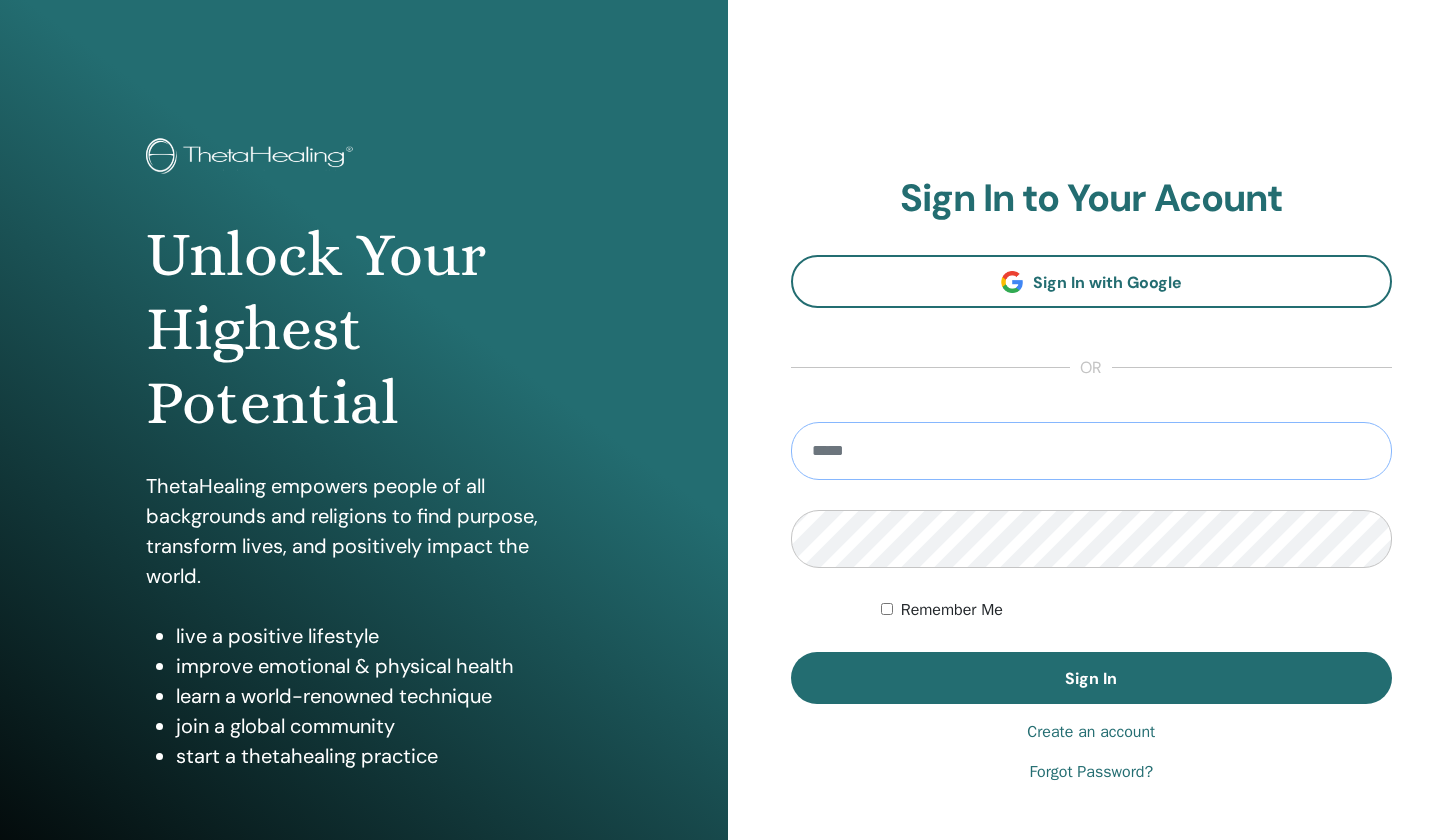 type on "**********" 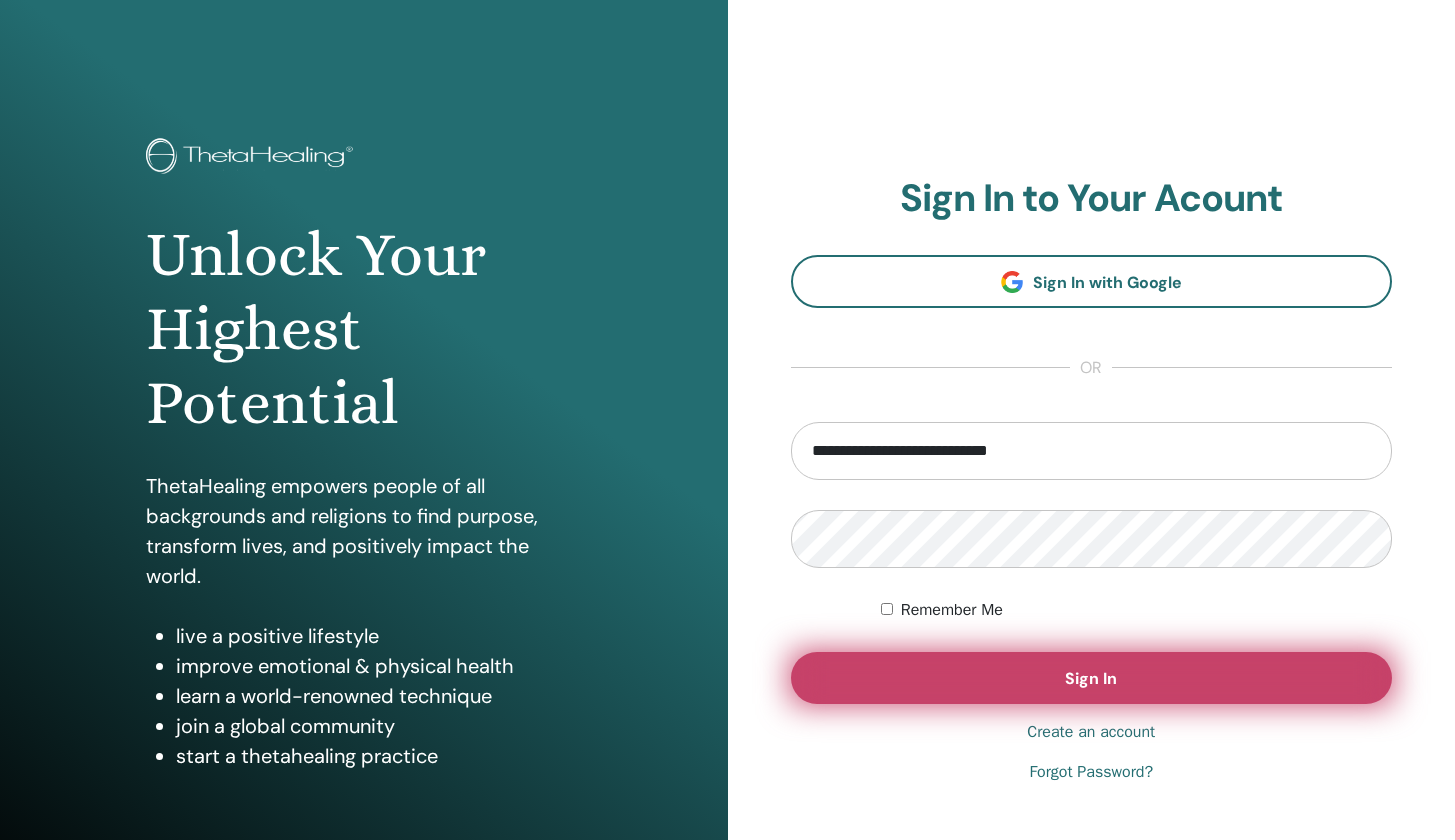 click on "Sign In" at bounding box center (1092, 678) 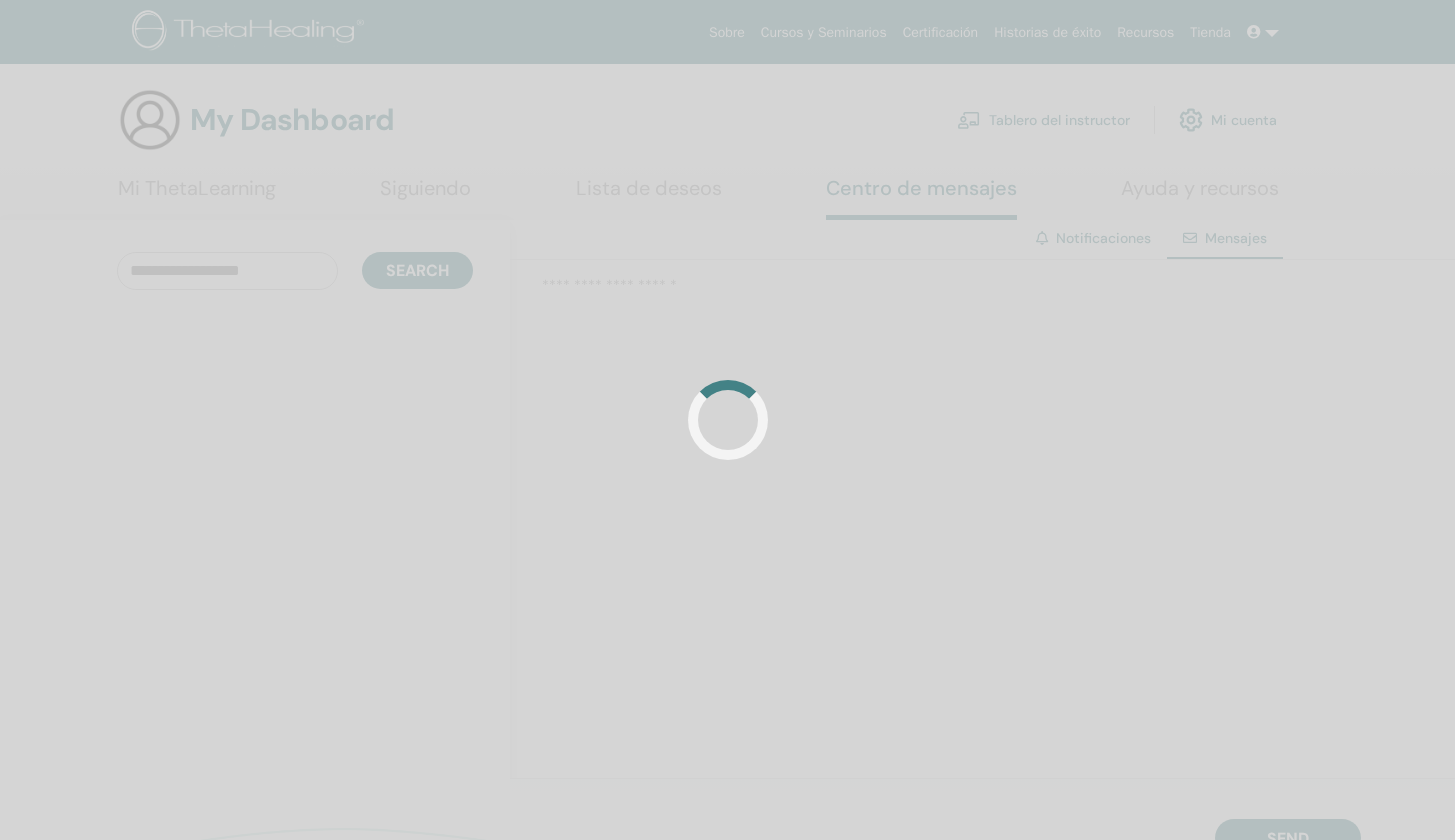 scroll, scrollTop: 0, scrollLeft: 0, axis: both 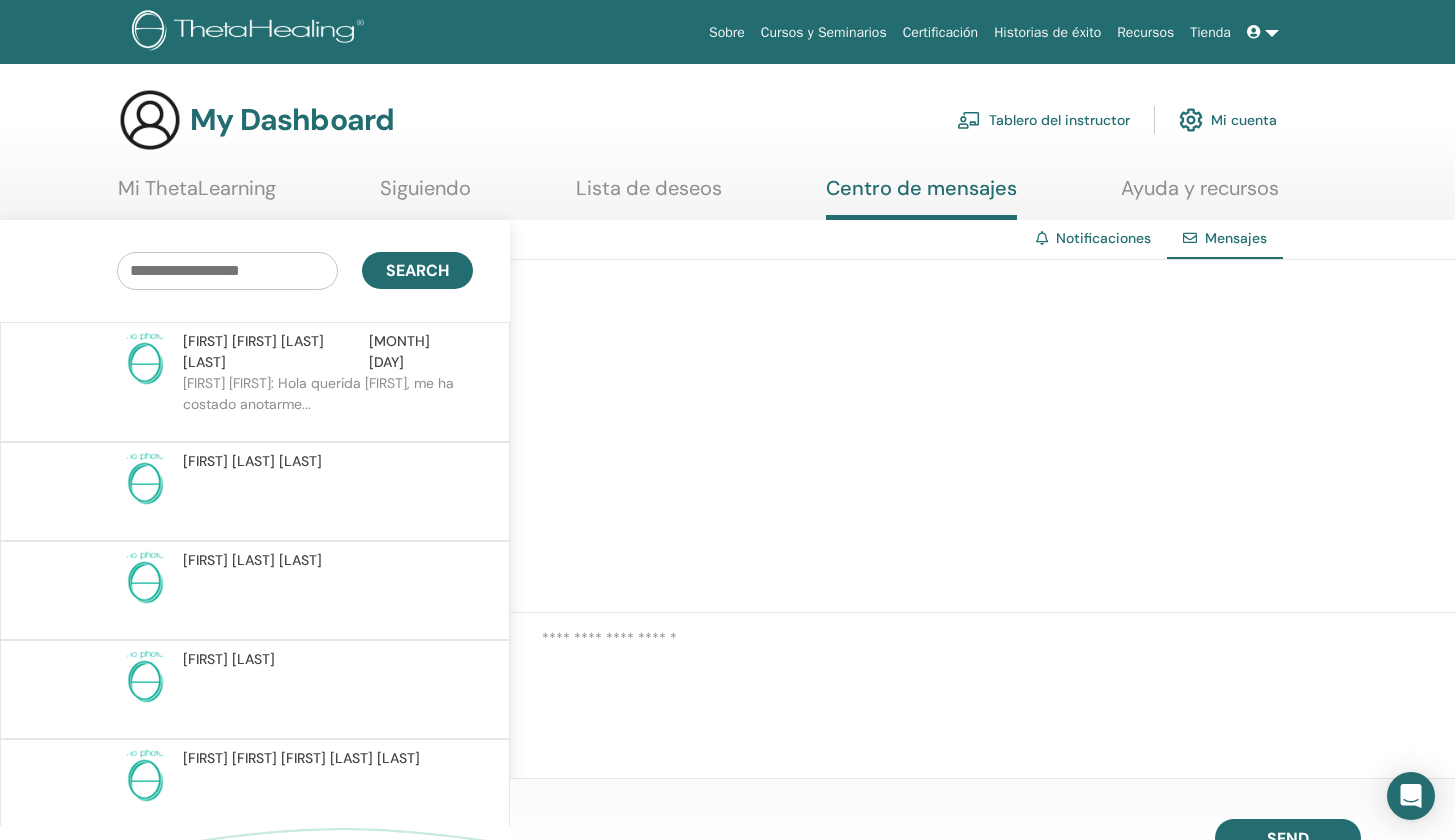 click on "[FIRST] [FIRST]: Hola querida [FIRST], me ha costado anotarme..." at bounding box center (328, 403) 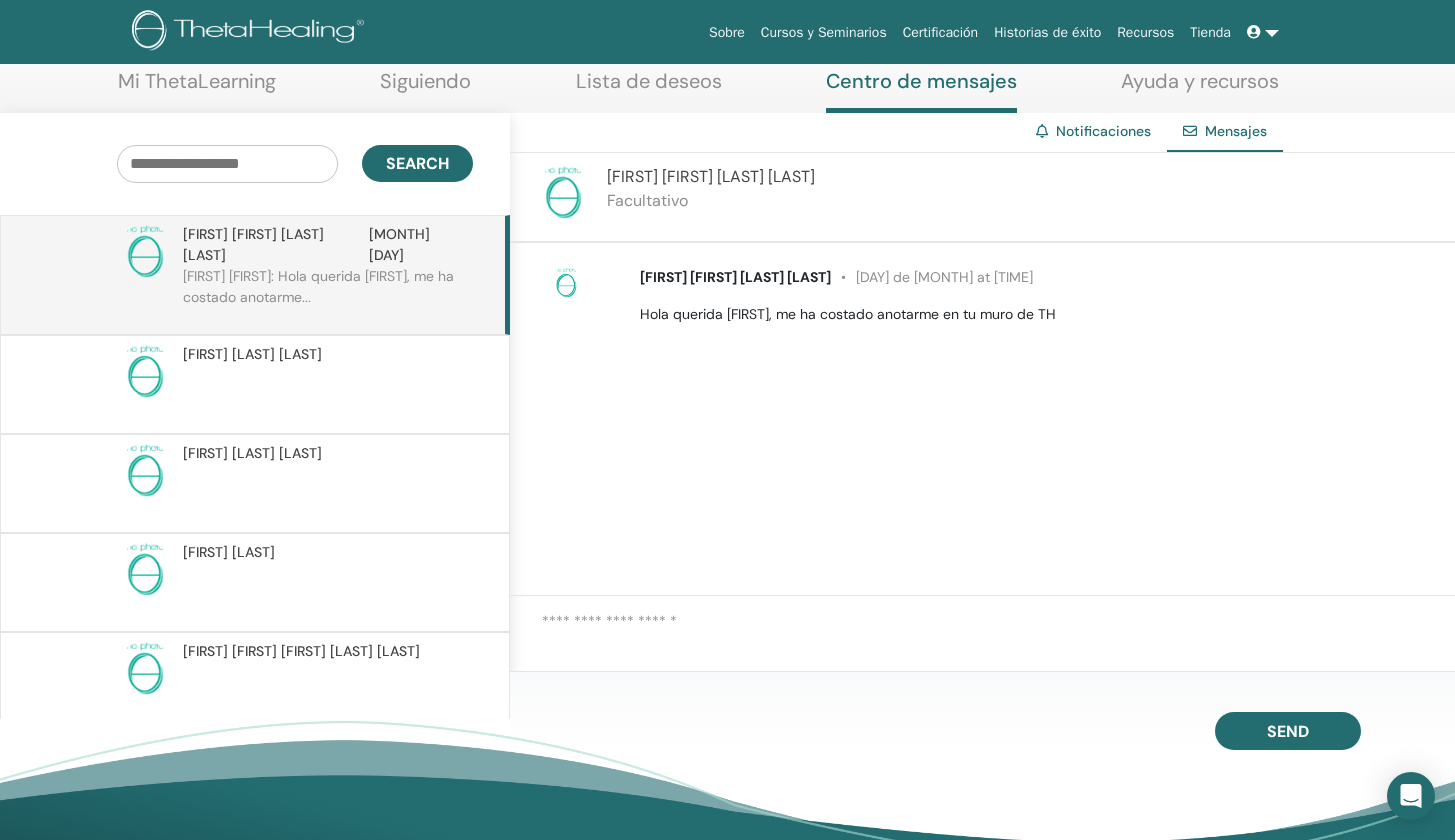 scroll, scrollTop: 0, scrollLeft: 0, axis: both 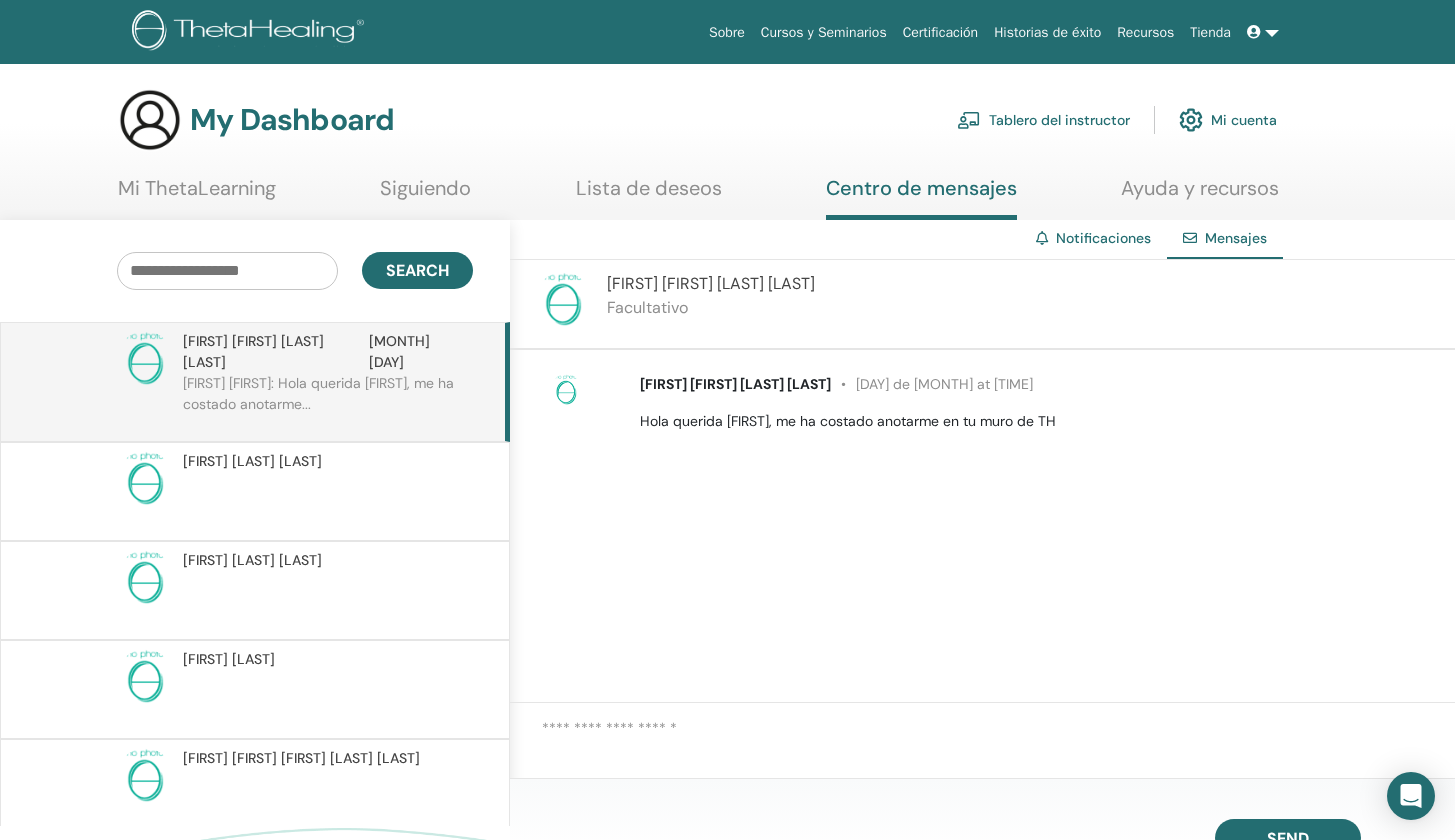 click on "Tablero del instructor" at bounding box center (1043, 120) 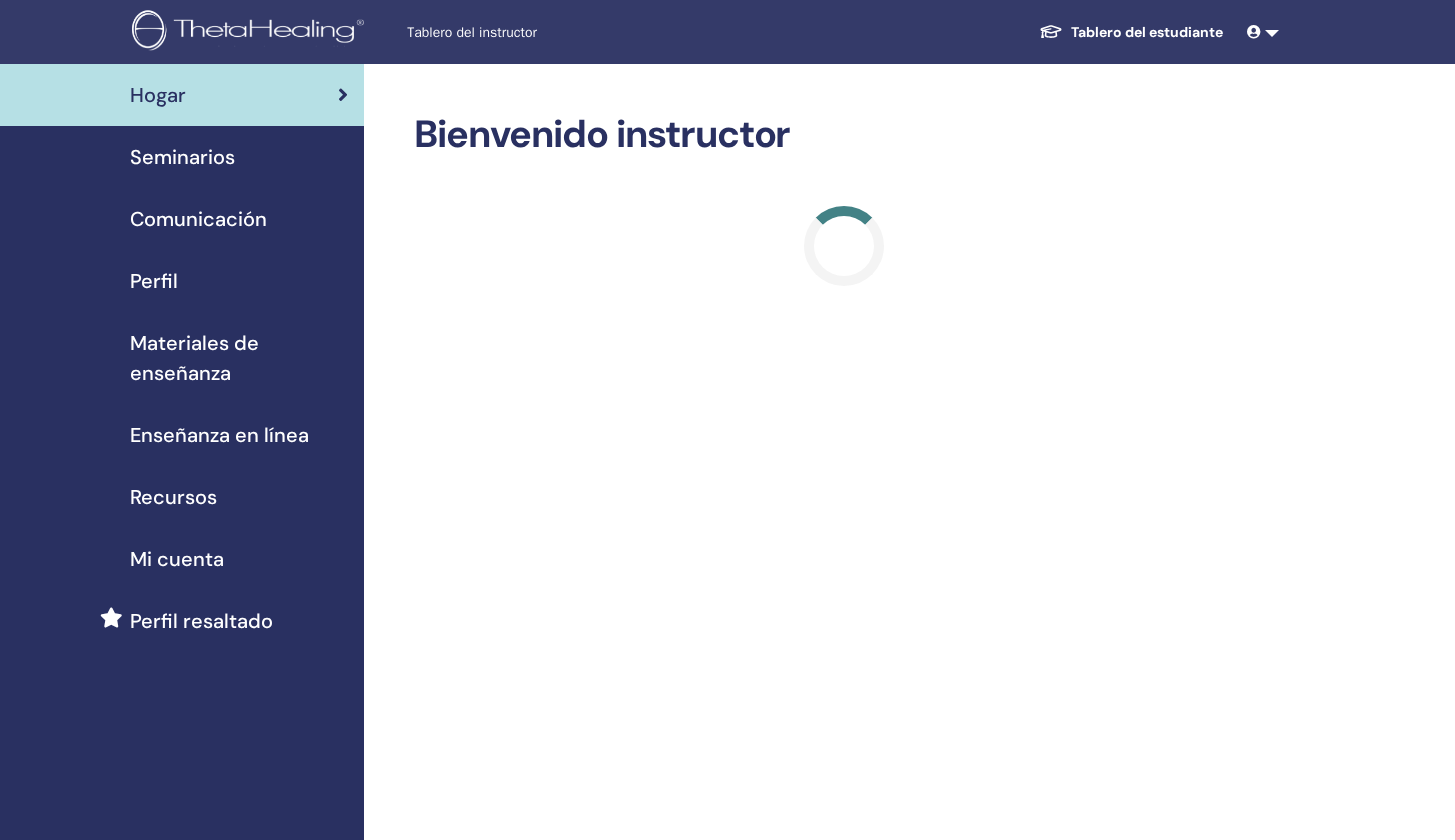 scroll, scrollTop: 0, scrollLeft: 0, axis: both 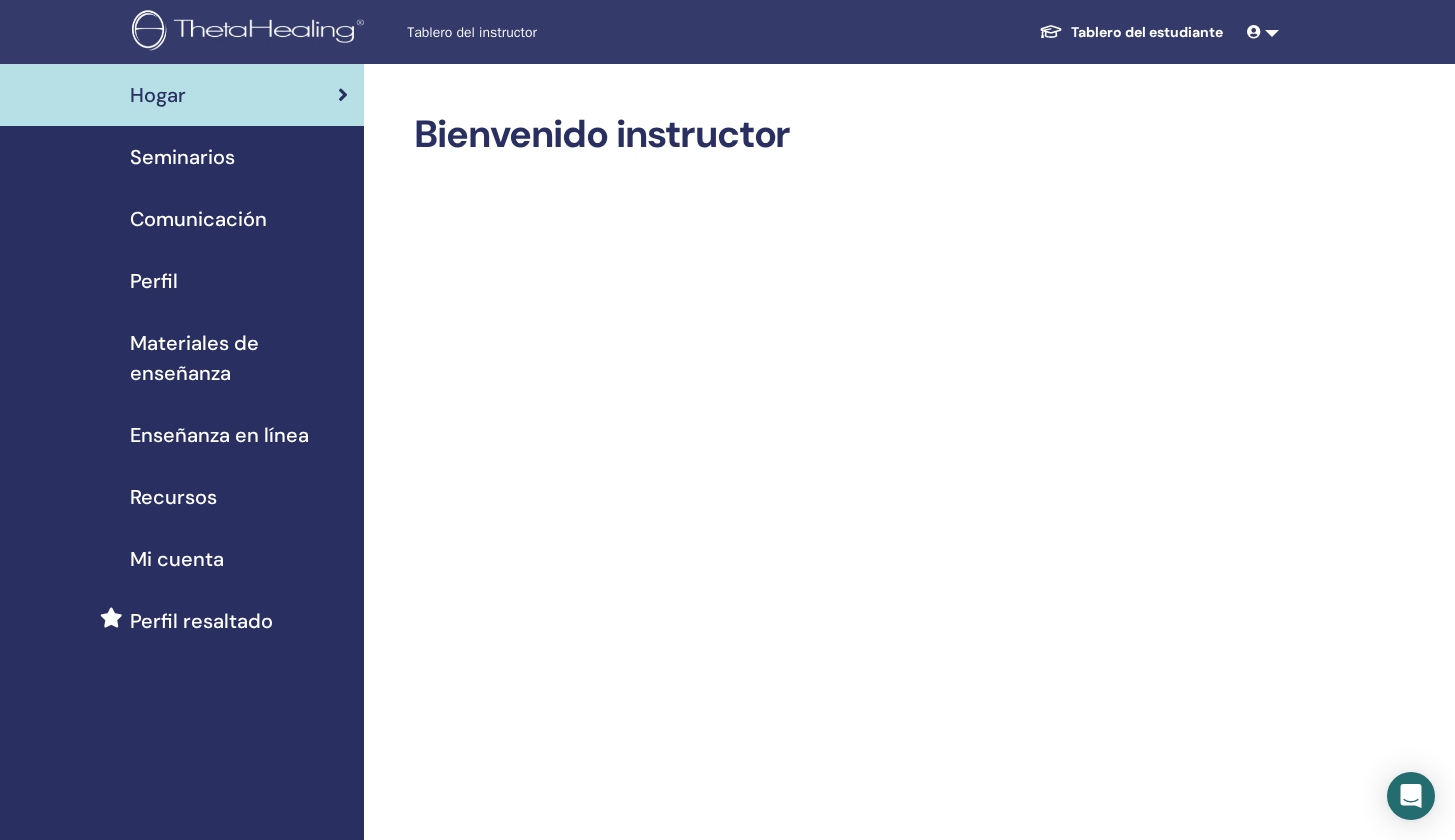 click on "Seminarios" at bounding box center [182, 157] 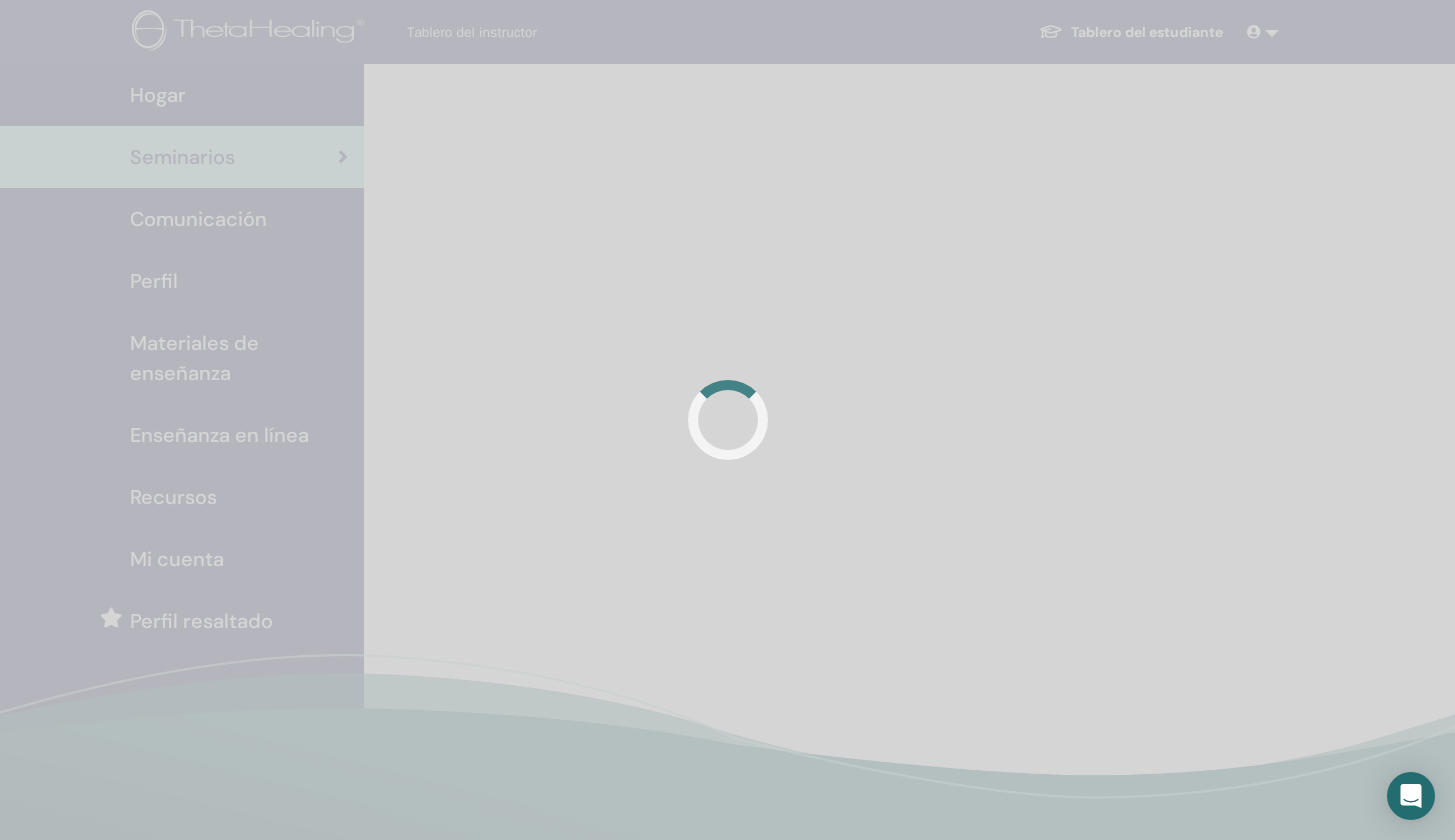 scroll, scrollTop: 0, scrollLeft: 0, axis: both 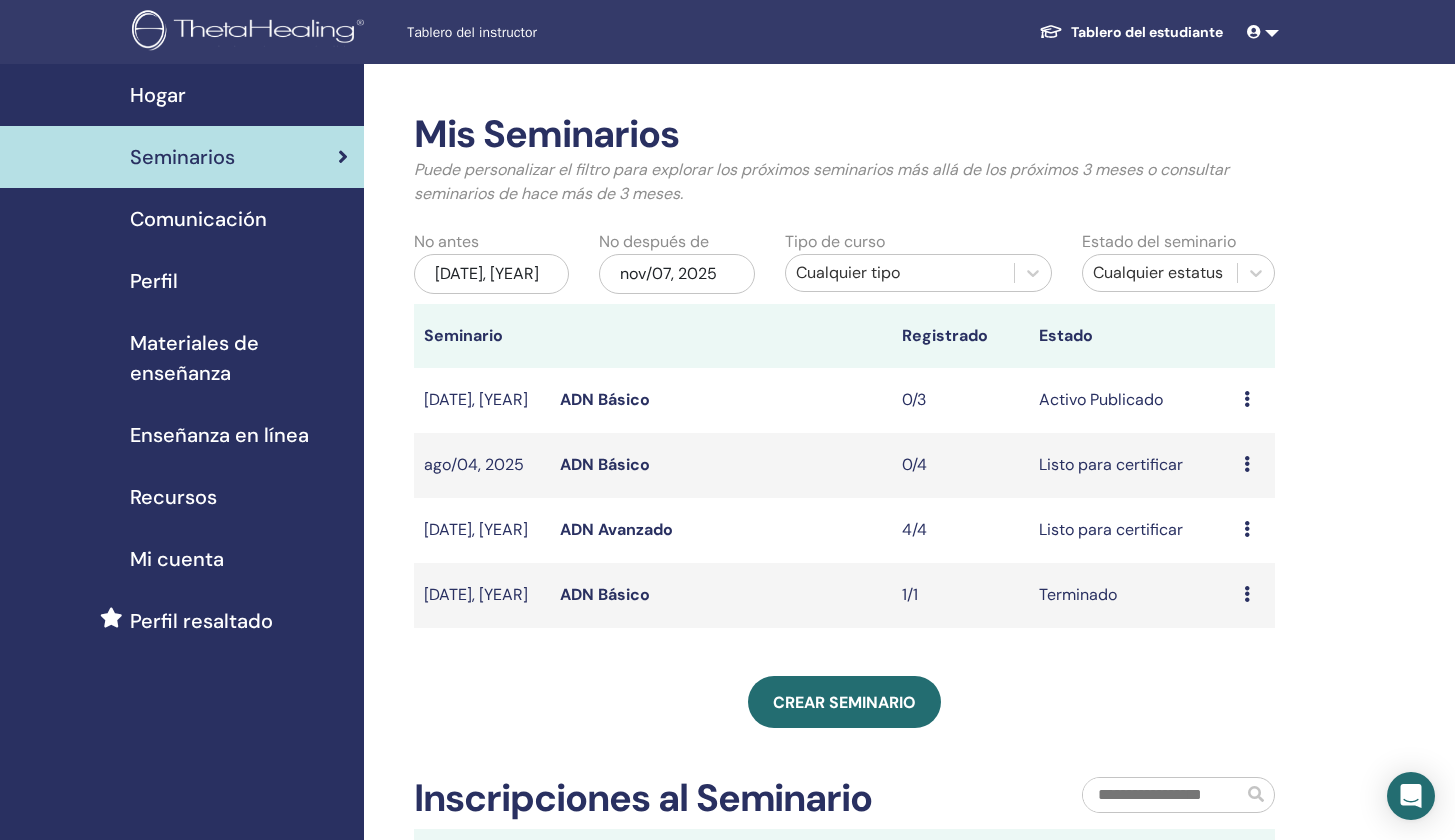 click on "[DATE], [YEAR] ADN Avanzado 4/4 Listo para certificar Avance Editar asistentes Cancelar" at bounding box center (844, 530) 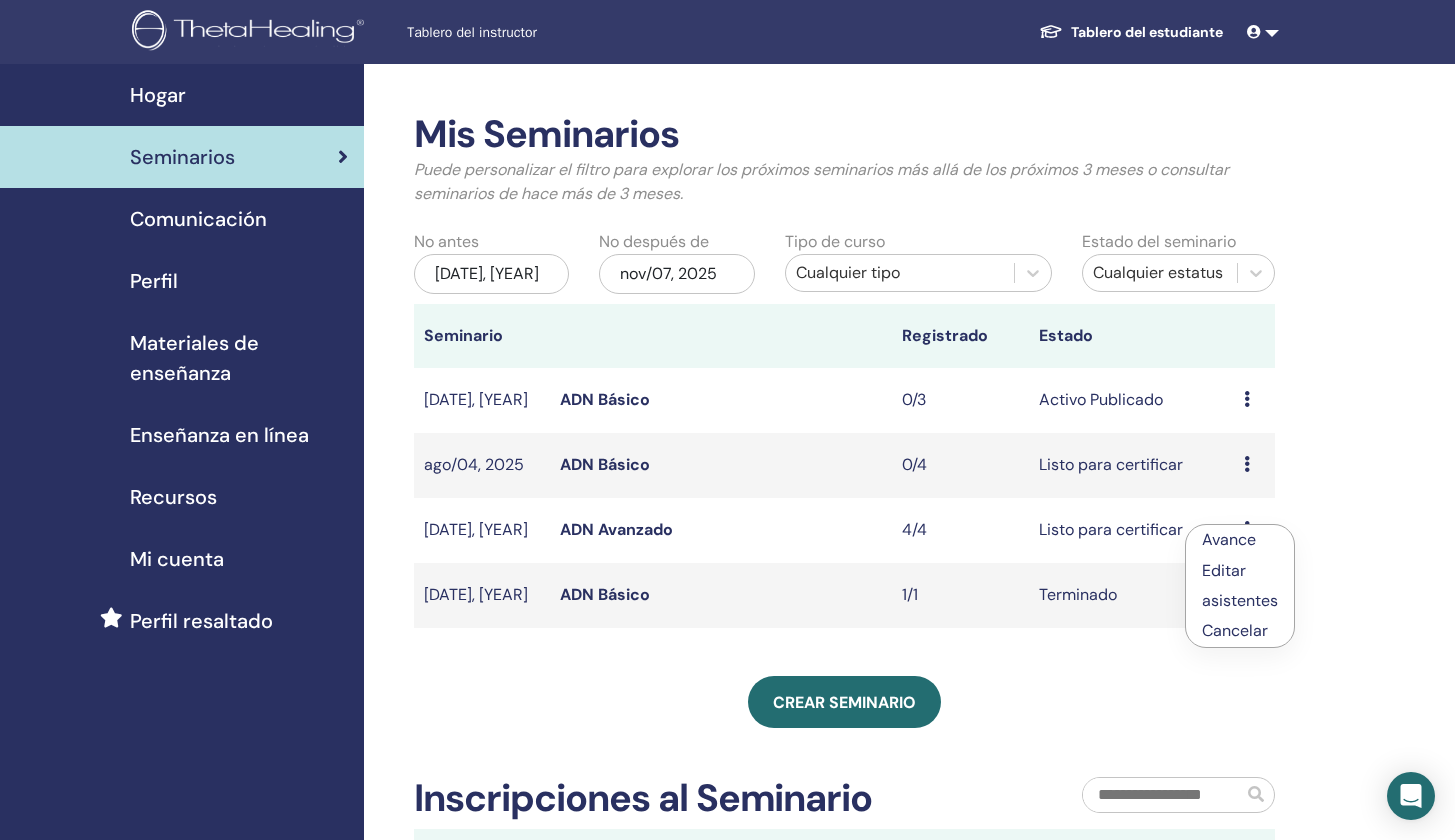 click on "Mis Seminarios Puede personalizar el filtro para explorar los próximos seminarios más allá de los próximos 3 meses o consultar seminarios de hace más de 3 meses. No antes may/07, 2025 No después de nov/07, 2025 Tipo de curso Cualquier tipo Estado del seminario Cualquier estatus Seminario Registrado Estado ago/11, 2025 ADN Básico 0/3 Activo Publicado Avance Editar asistentes Cancelar ago/04, 2025 ADN Básico 0/4 Listo para certificar Avance Editar asistentes Cancelar jul/28, 2025 ADN Avanzado 4/4 Listo para certificar Avance Editar asistentes Cancelar may/19, 2025 ADN Básico 1/1 Terminado Avance asistentes Crear seminario Inscripciones al Seminario N º de pedido. asistente Evento Fecha" at bounding box center (909, 618) 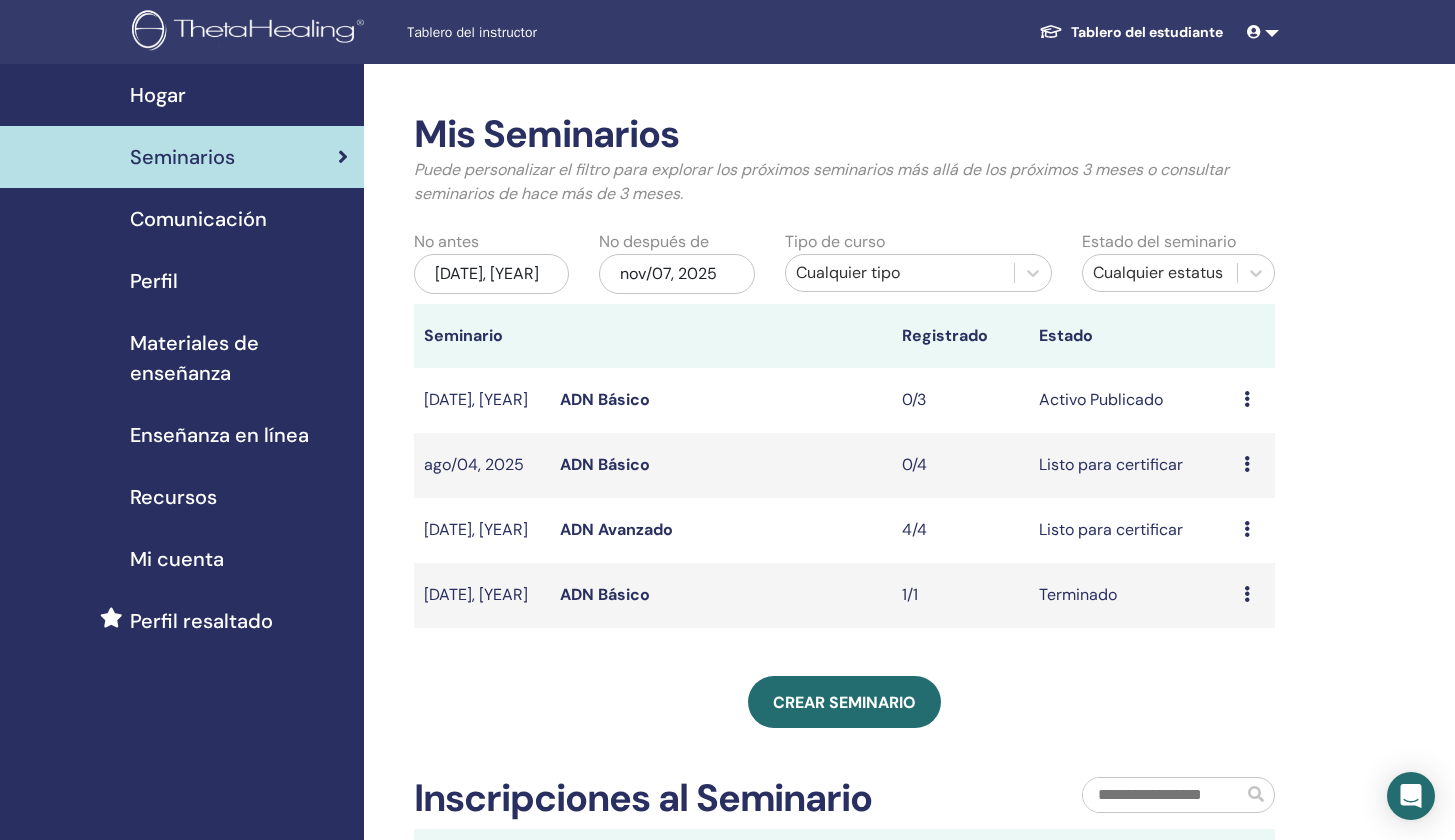 click at bounding box center [1247, 464] 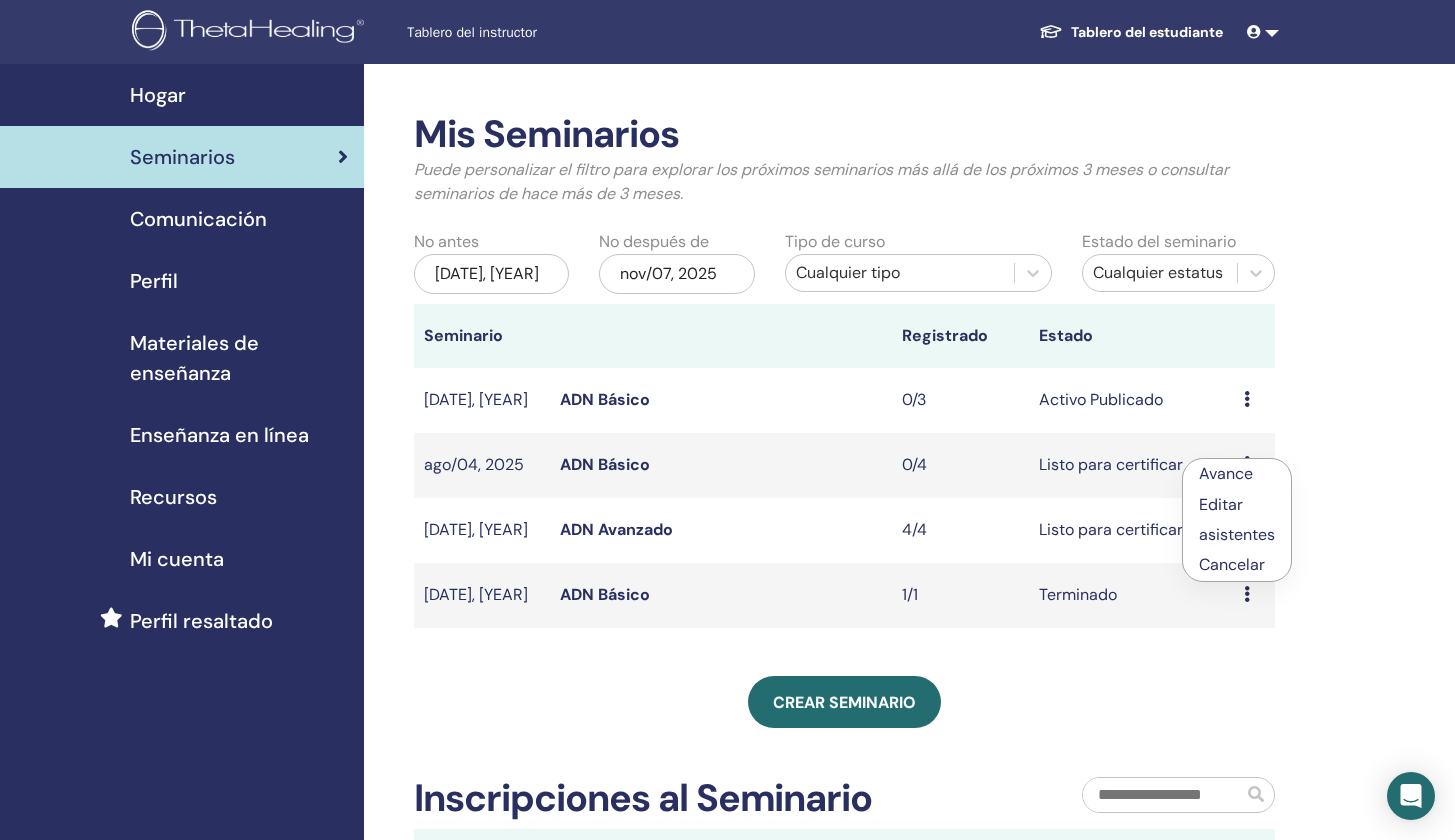 click on "Cancelar" at bounding box center (1237, 565) 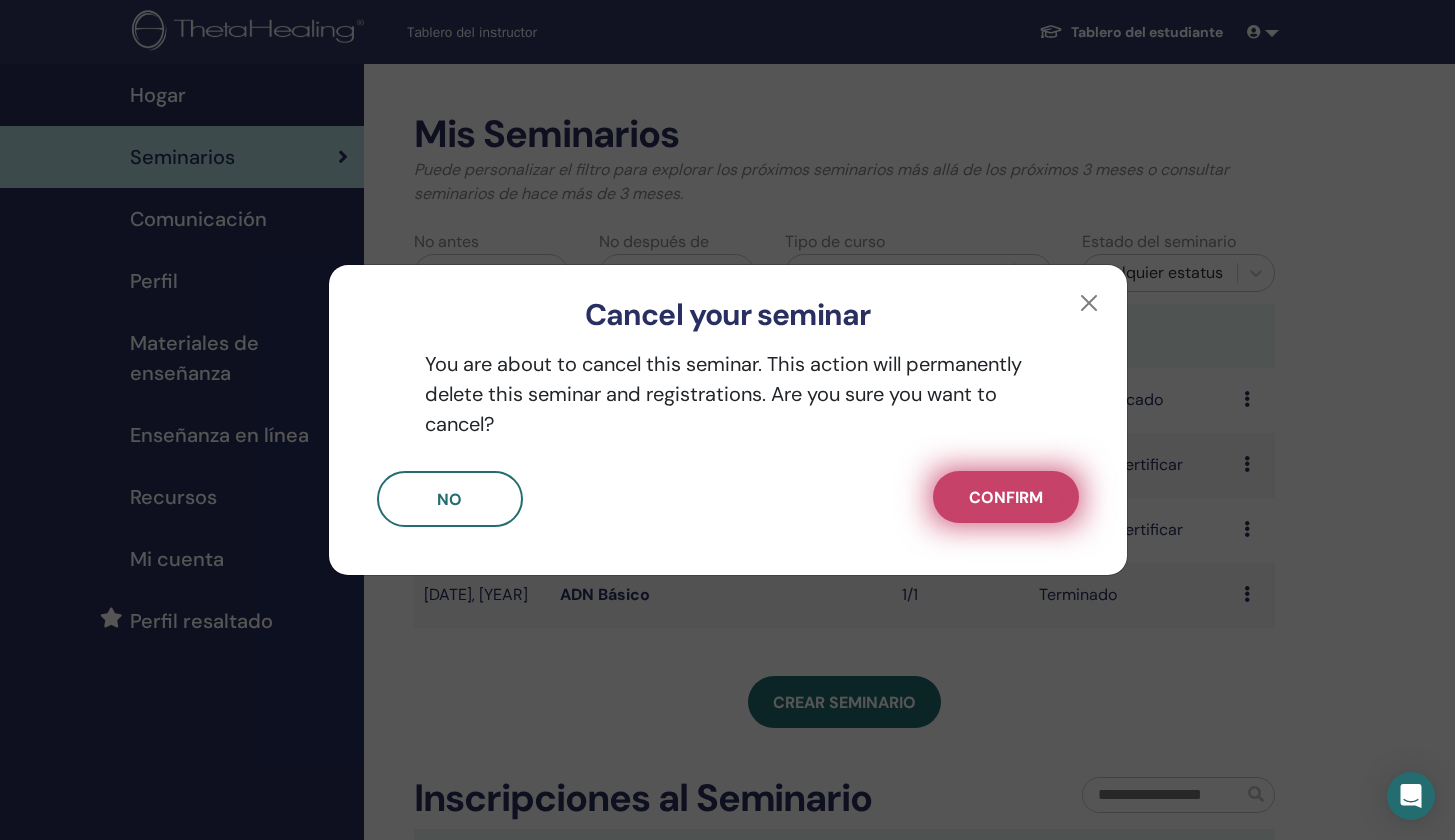 click on "Confirm" at bounding box center [1006, 497] 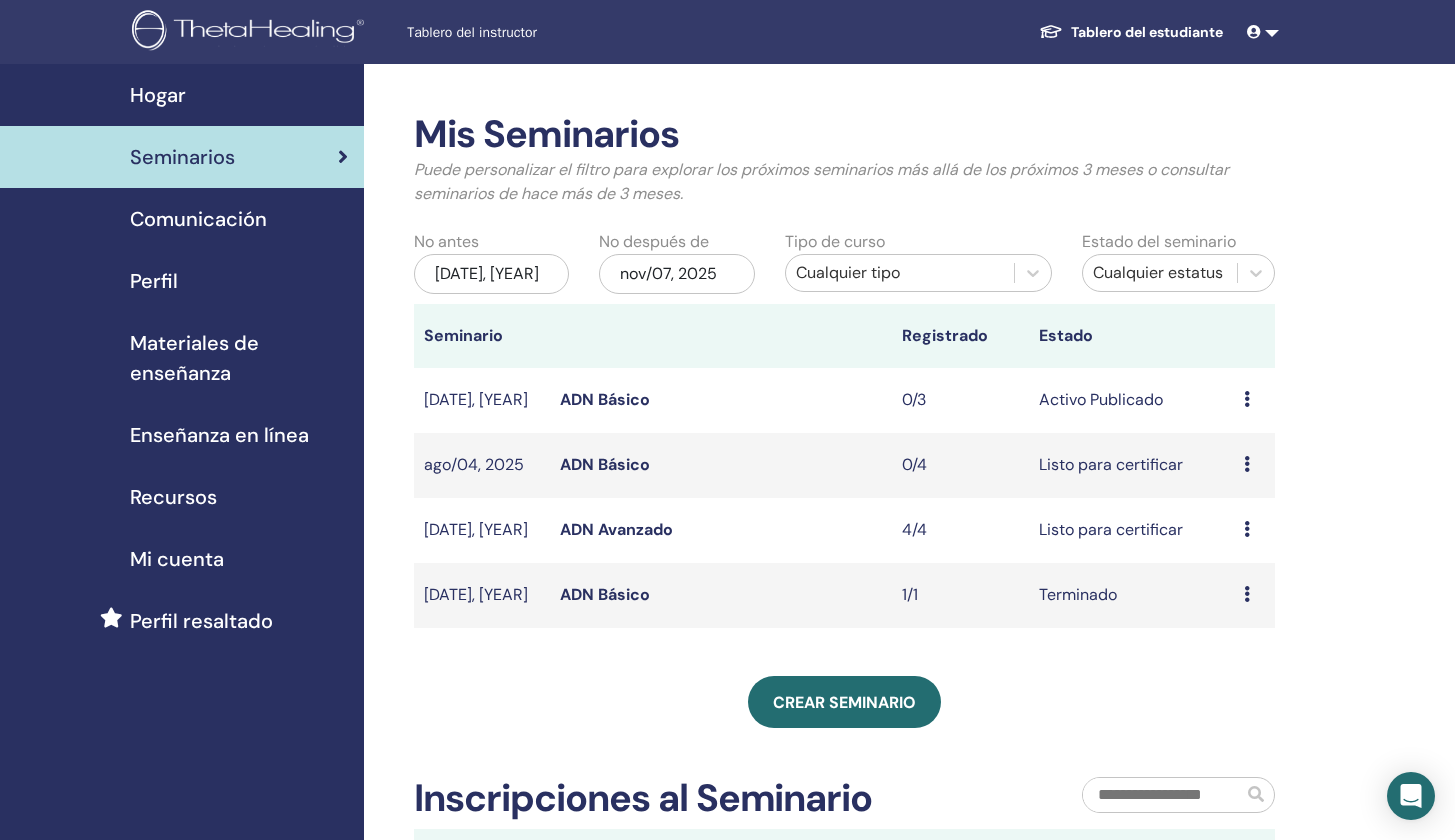click on "Avance Editar asistentes Cancelar" at bounding box center [1254, 400] 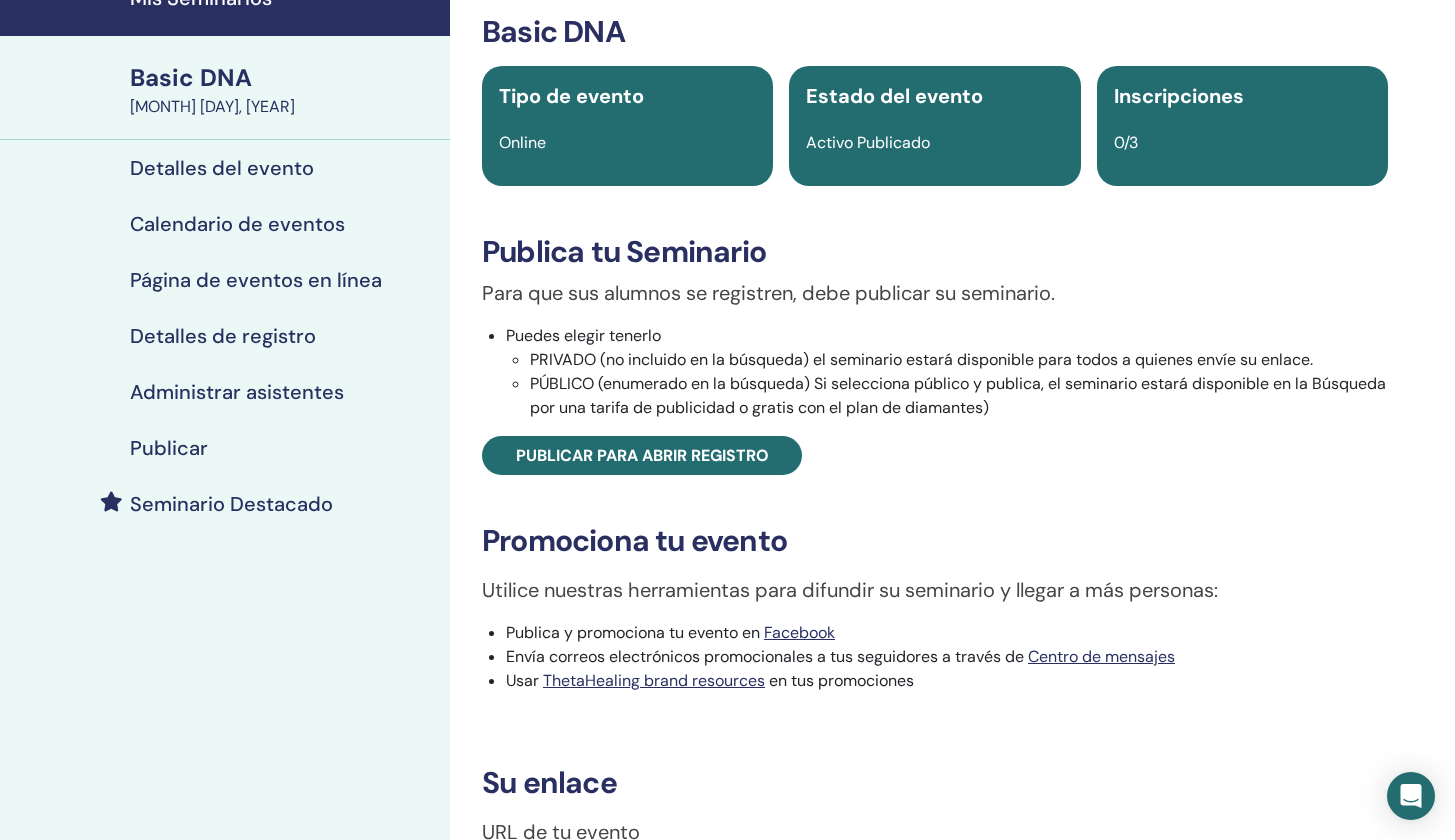 scroll, scrollTop: 335, scrollLeft: 0, axis: vertical 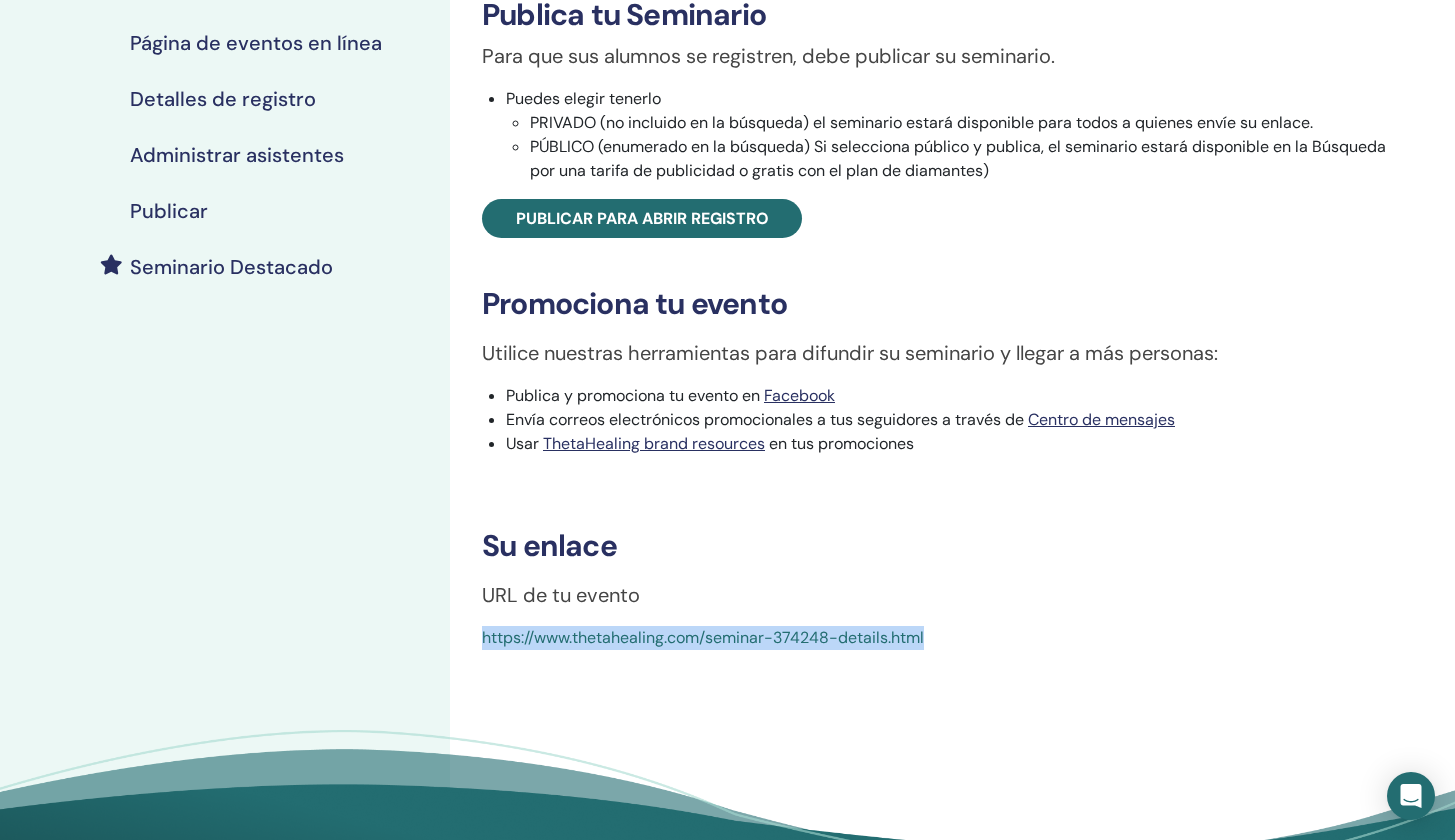 drag, startPoint x: 950, startPoint y: 625, endPoint x: 925, endPoint y: 635, distance: 26.925823 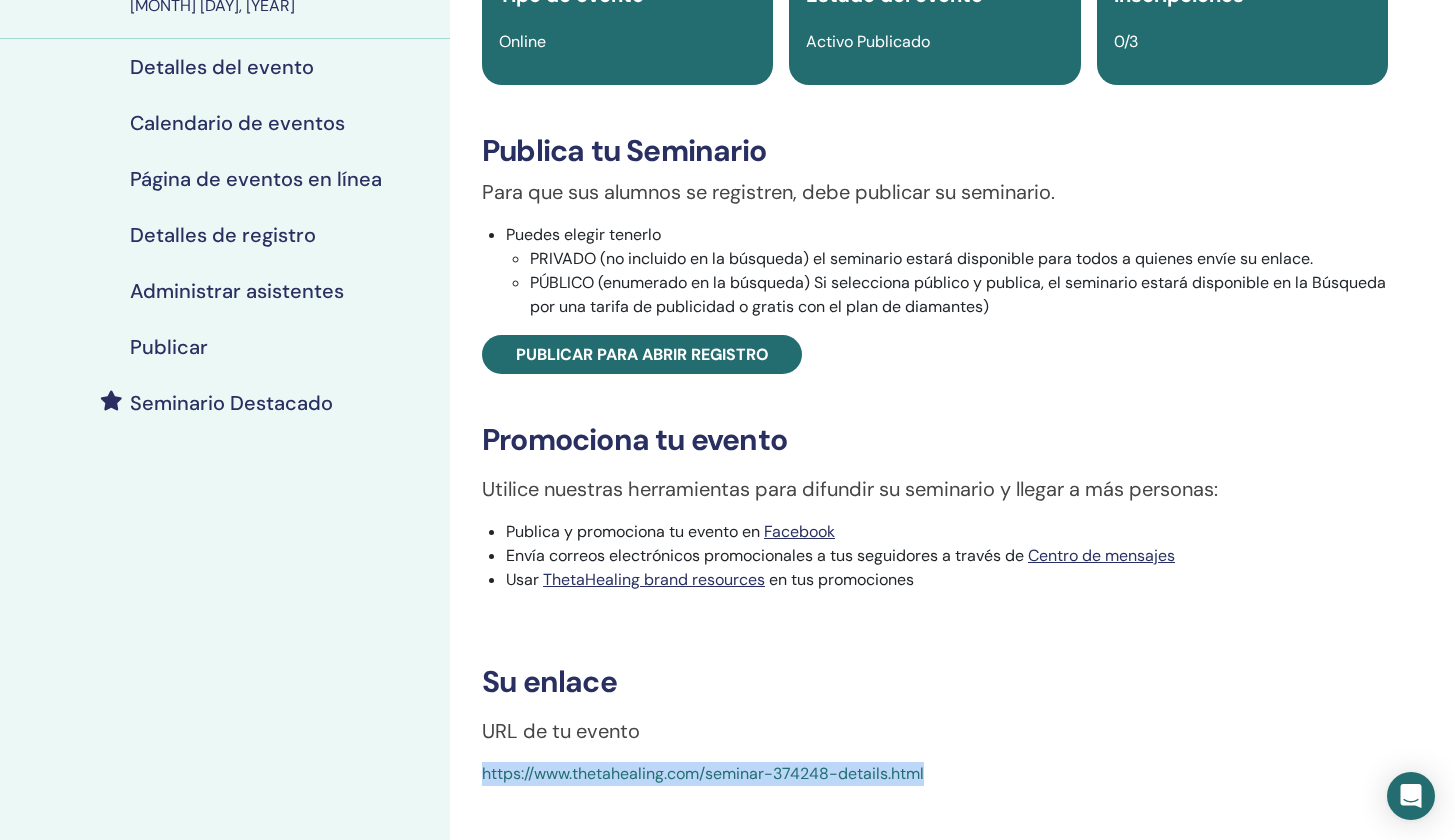 scroll, scrollTop: 0, scrollLeft: 0, axis: both 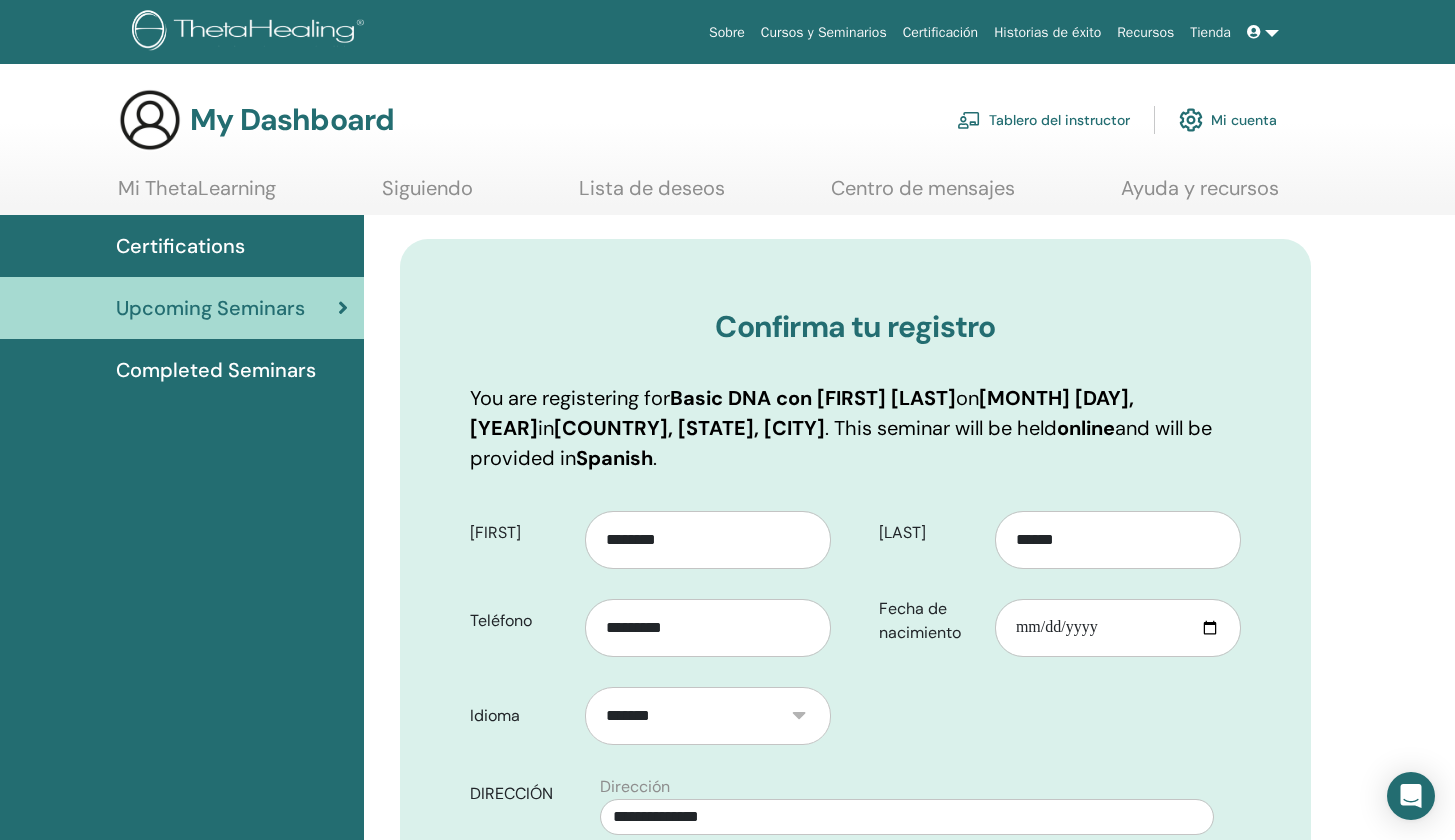 click on "Tablero del instructor" at bounding box center (1043, 120) 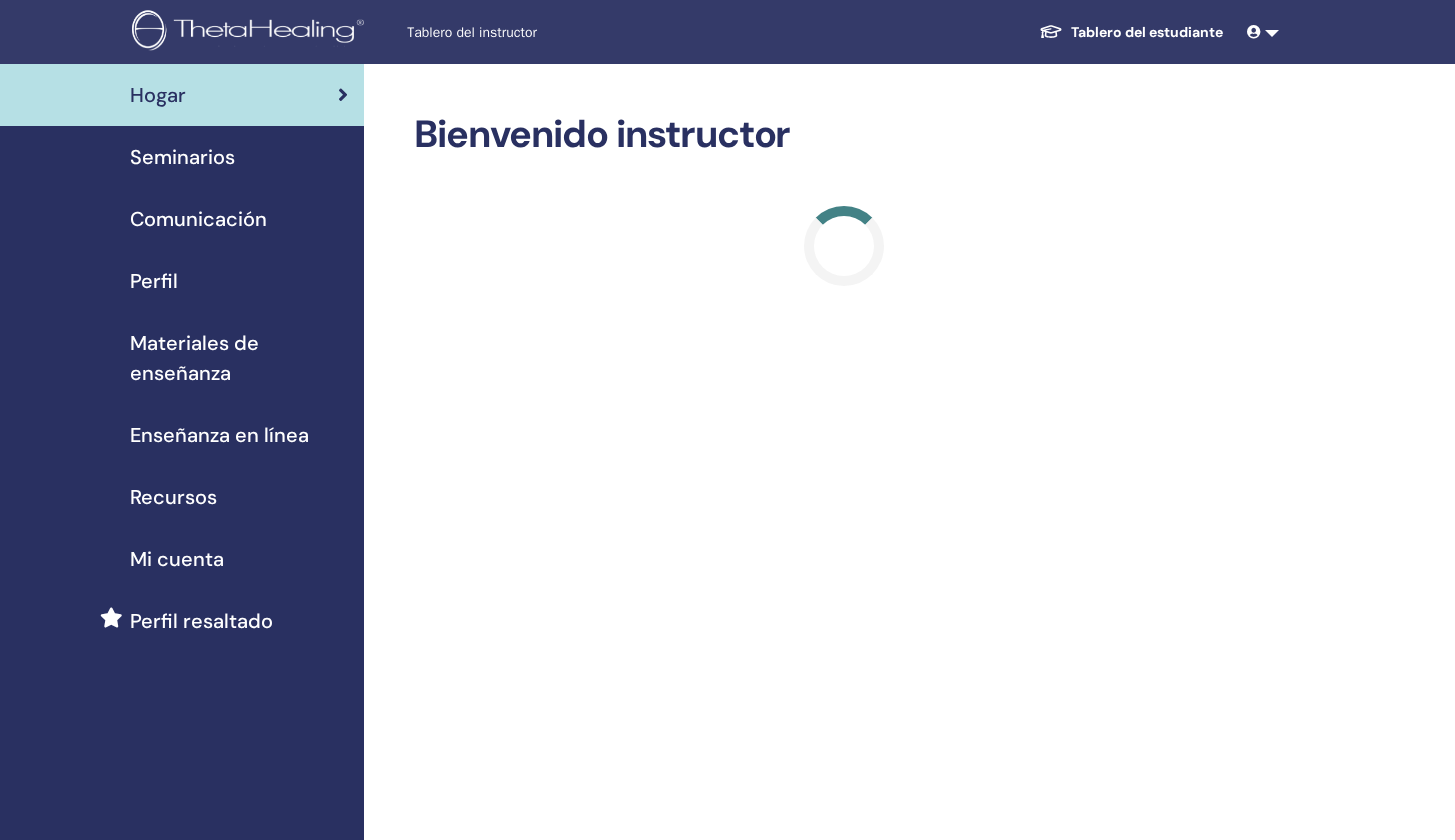 scroll, scrollTop: 0, scrollLeft: 0, axis: both 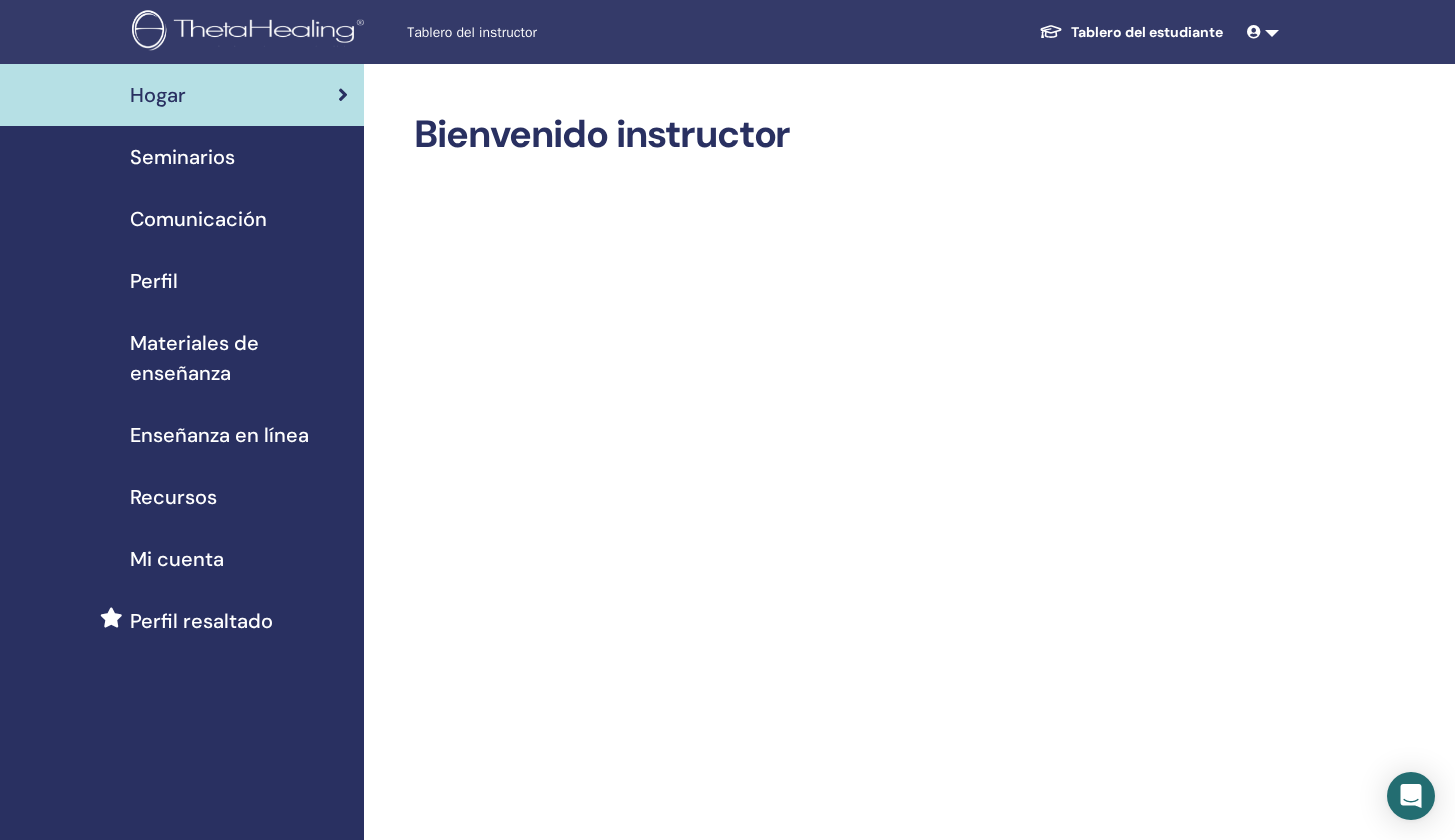 click on "Seminarios" at bounding box center (182, 157) 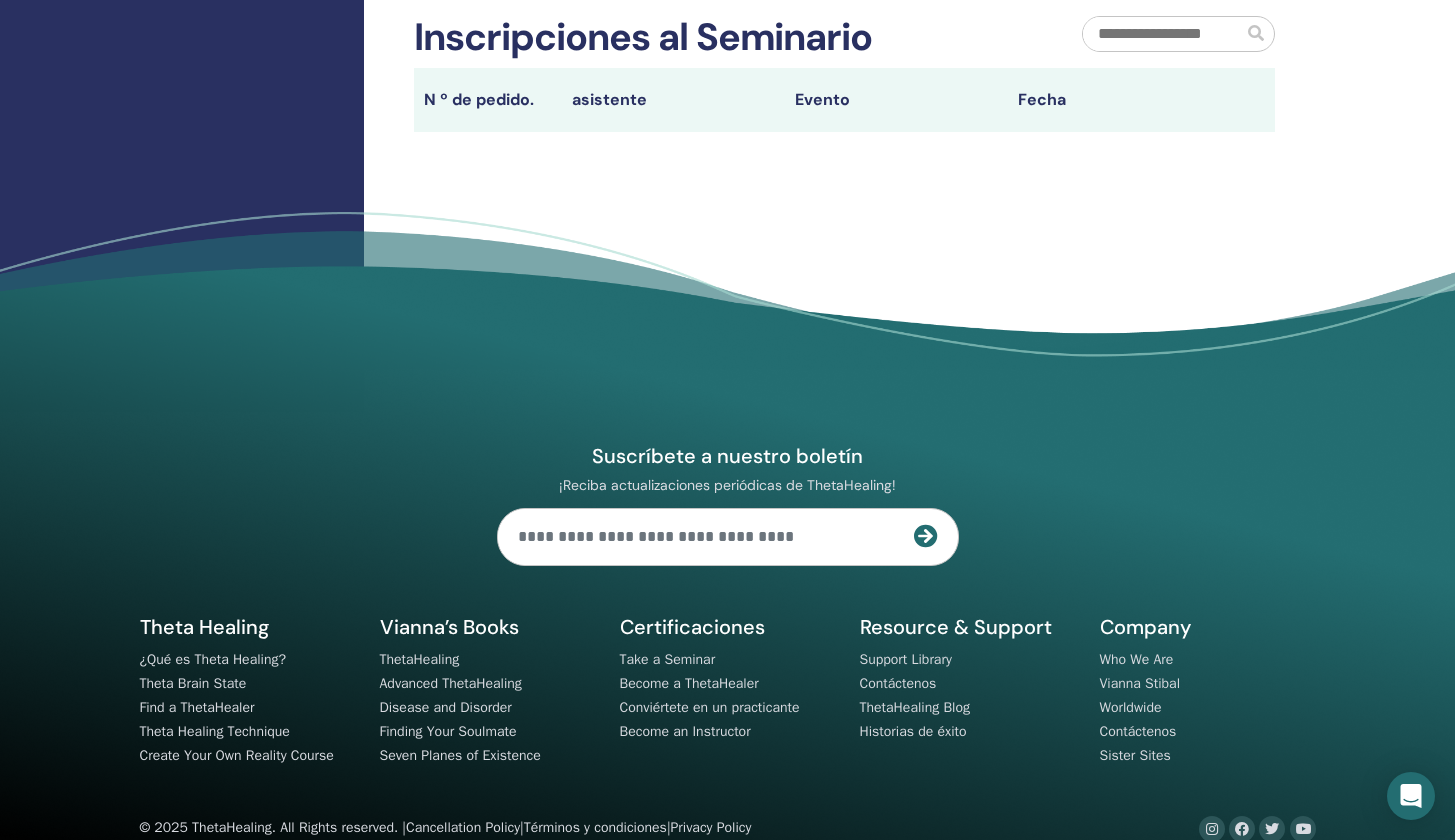 scroll, scrollTop: 0, scrollLeft: 0, axis: both 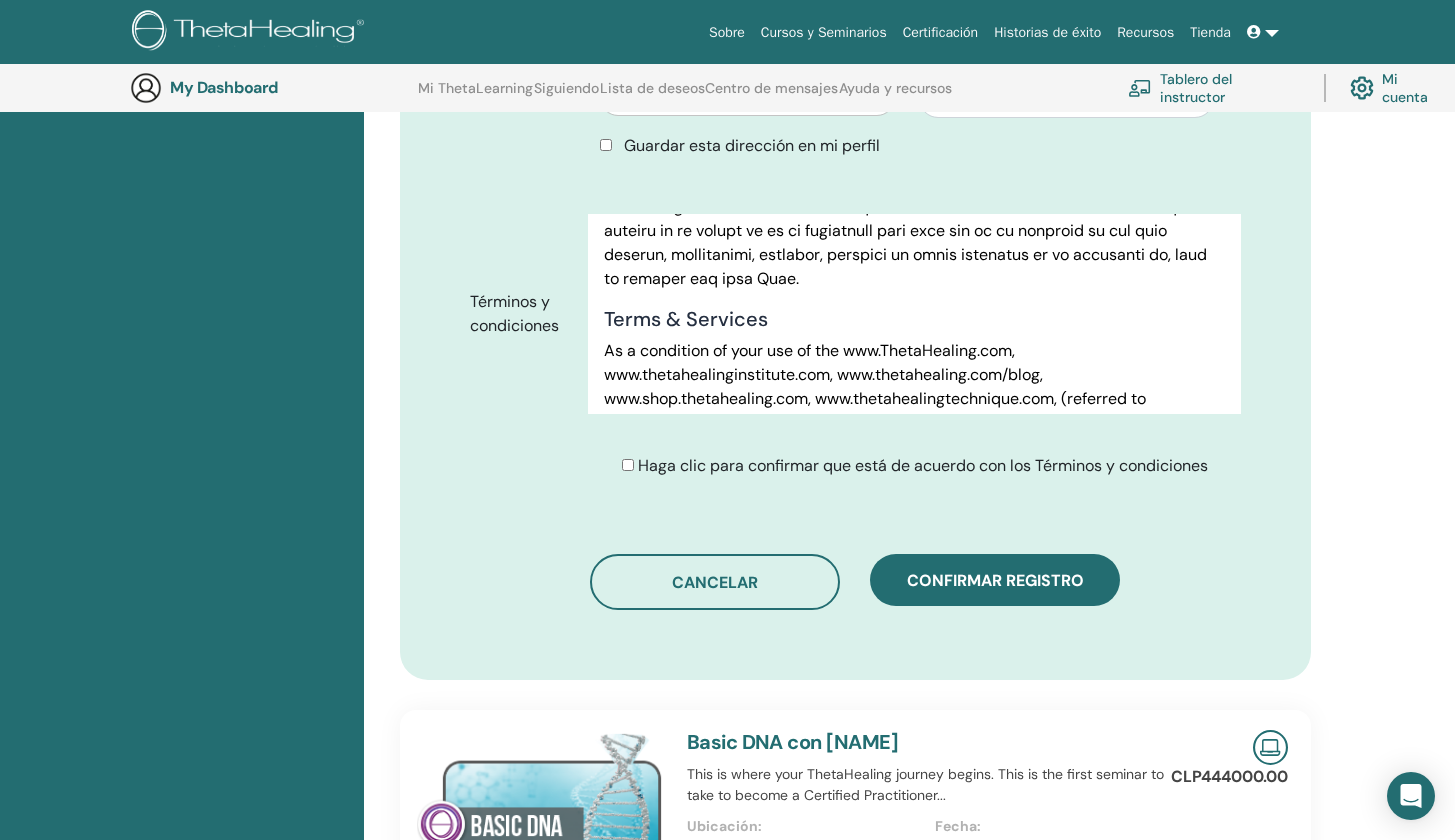 click on "Confirma tu registro
You are registering for  Basic DNA con [NAME]  on  [DATE]  in  [COUNTRY], [STATE], [CITY] .
This seminar will be held  online
and will be provided in  Spanish .
Primer nombre
********
Teléfono
*********
Apellido
******
Fecha de nacimiento" at bounding box center (909, 357) 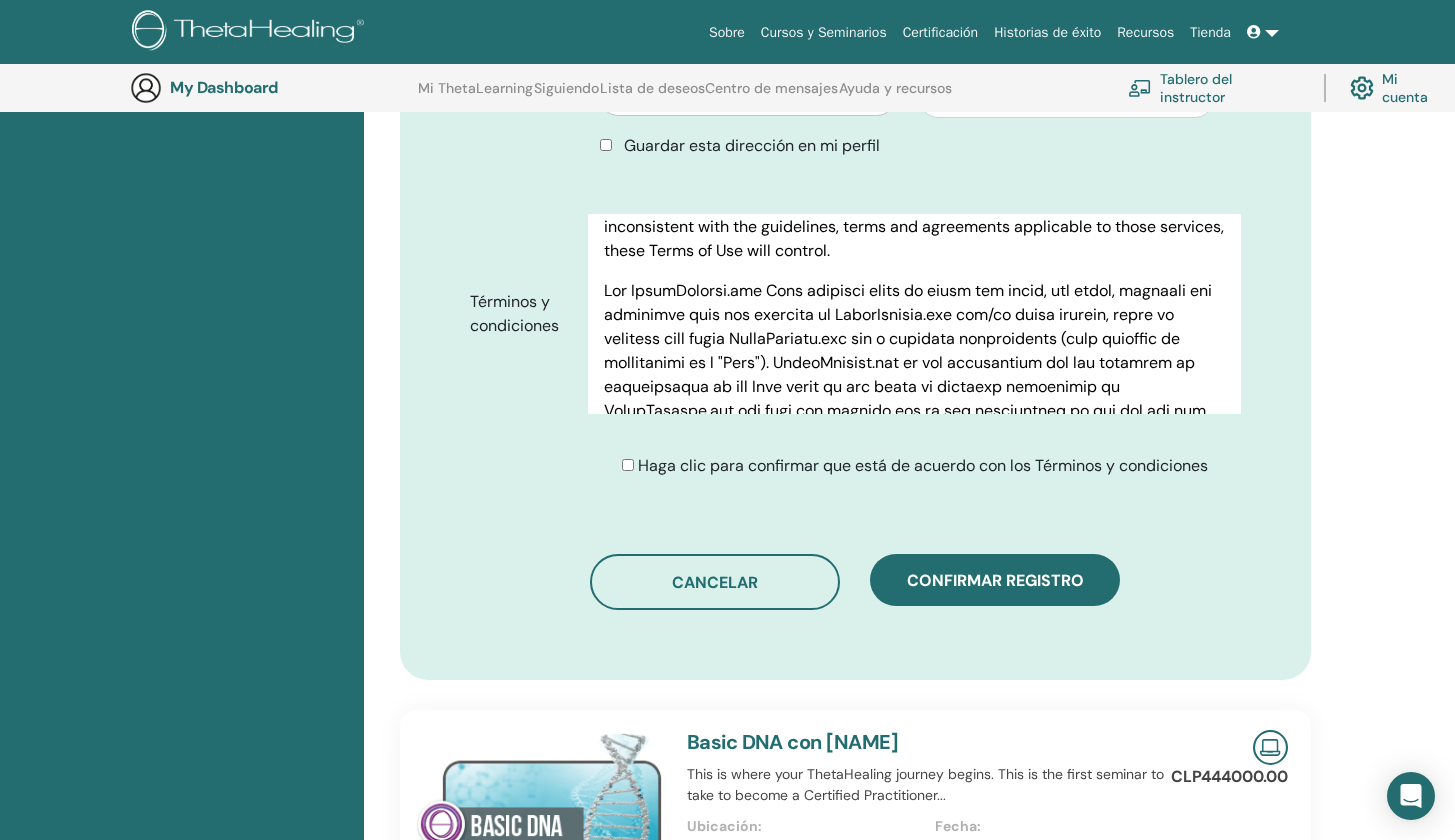 scroll, scrollTop: 633, scrollLeft: 0, axis: vertical 